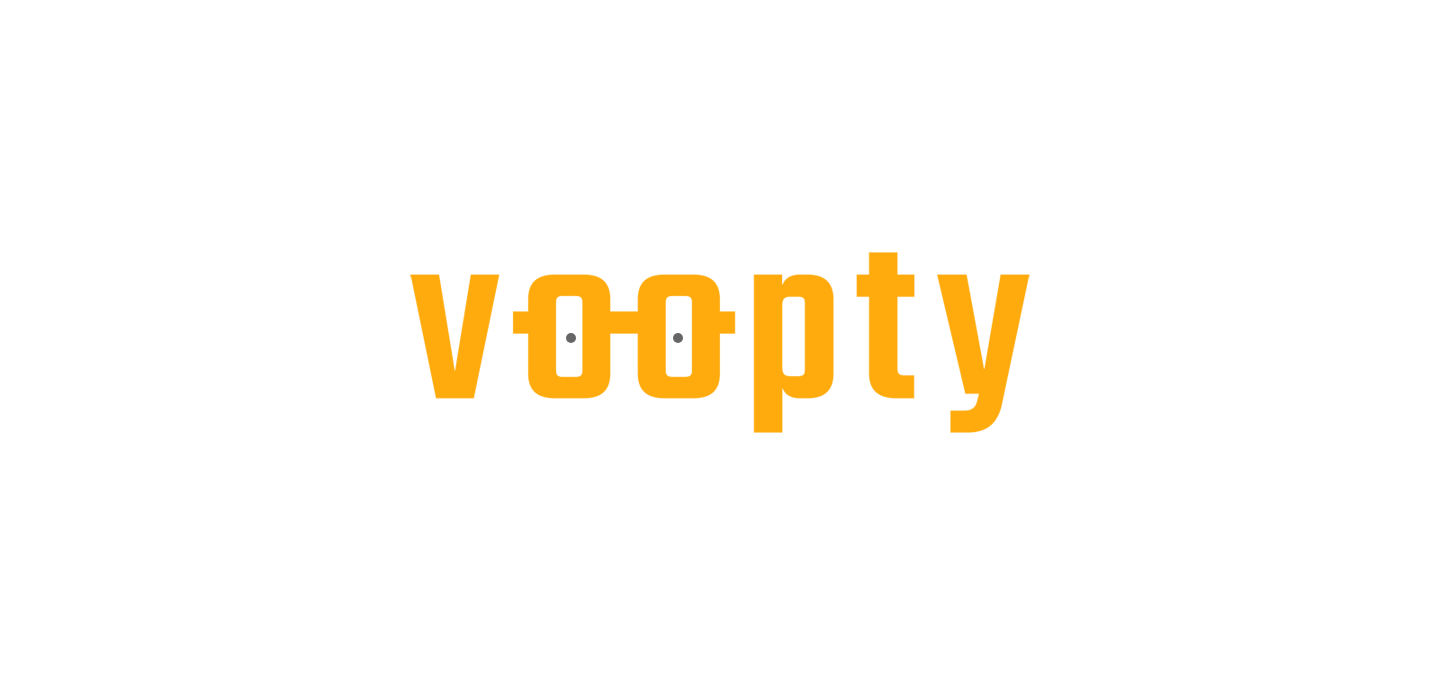 scroll, scrollTop: 0, scrollLeft: 0, axis: both 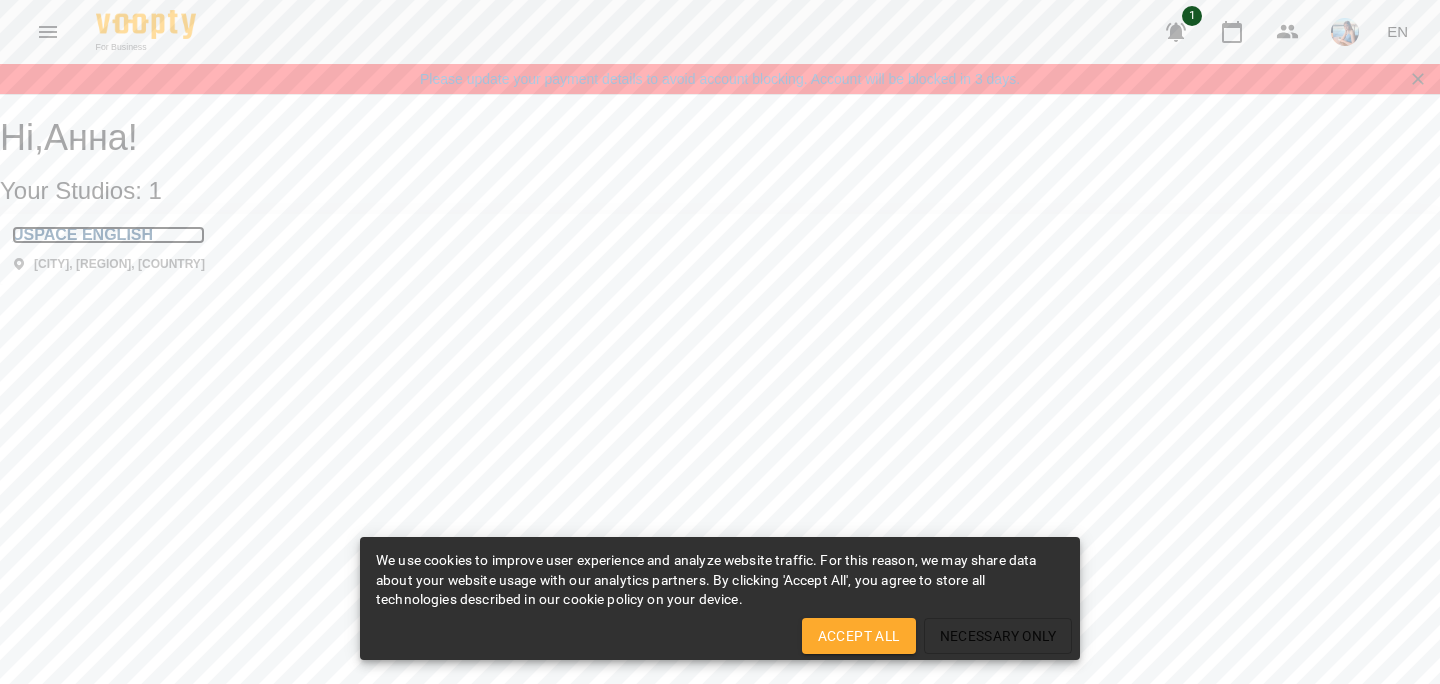 click on "USPACE ENGLISH" at bounding box center [108, 235] 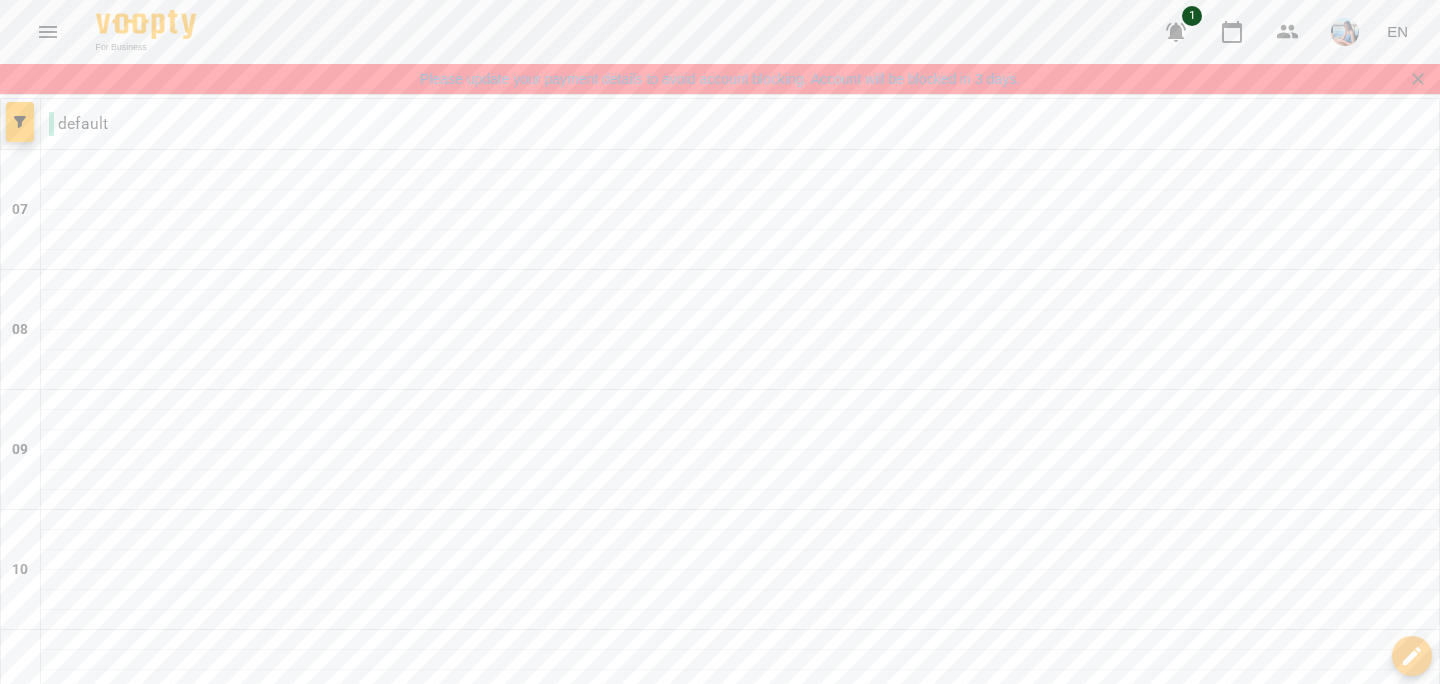 scroll, scrollTop: 1273, scrollLeft: 0, axis: vertical 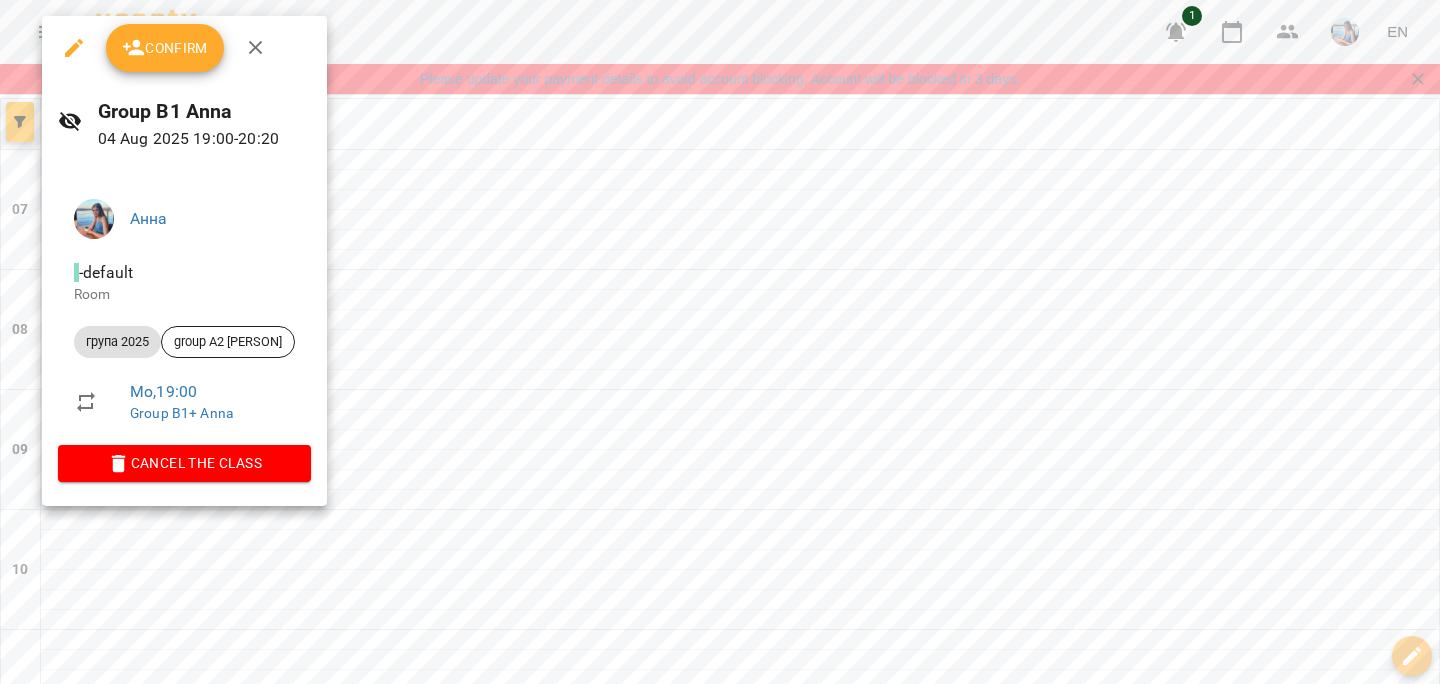 click on "Confirm" at bounding box center (165, 48) 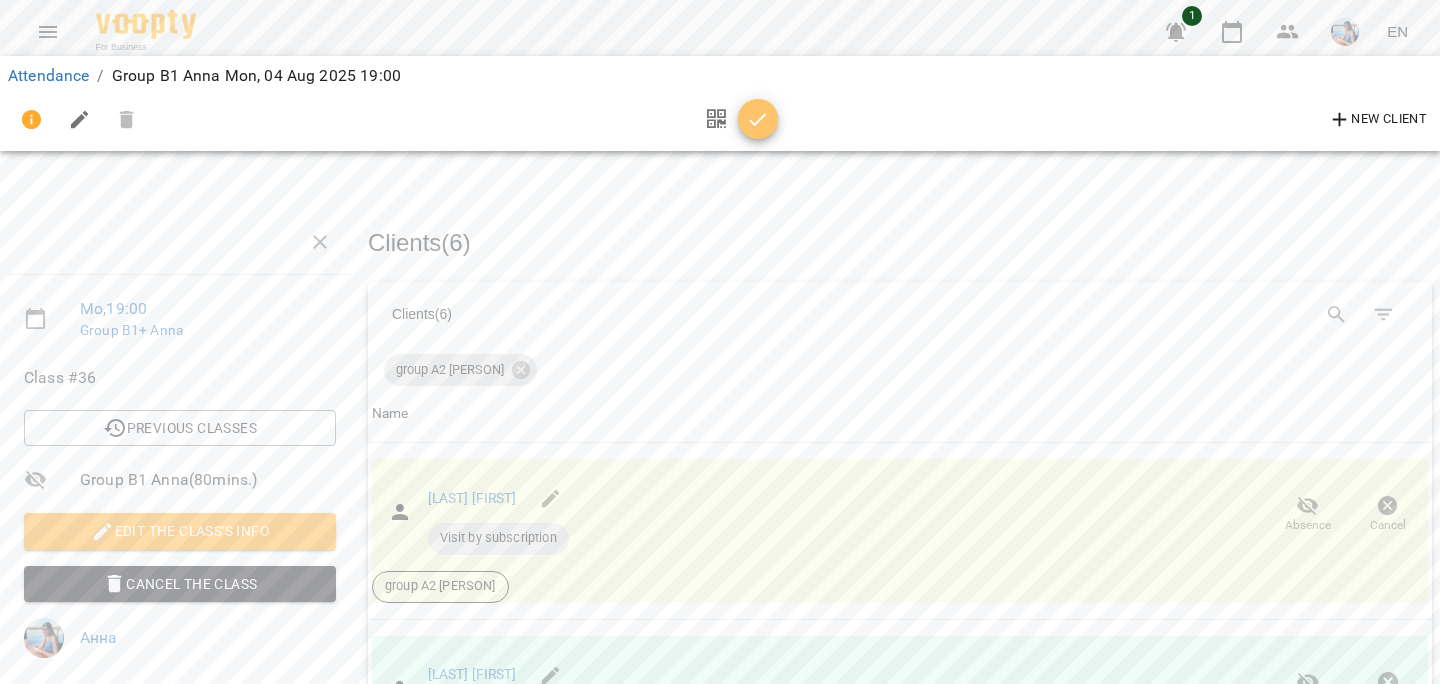 click 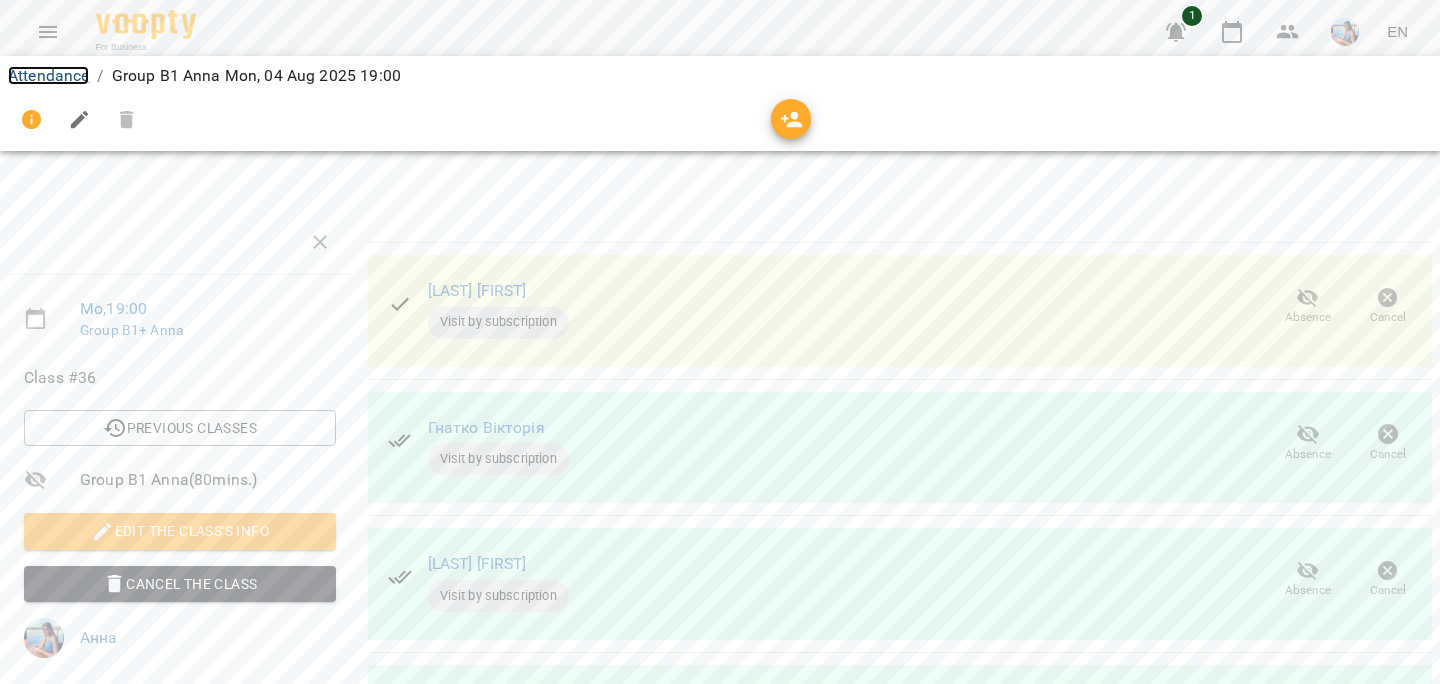 click on "Attendance" at bounding box center (48, 75) 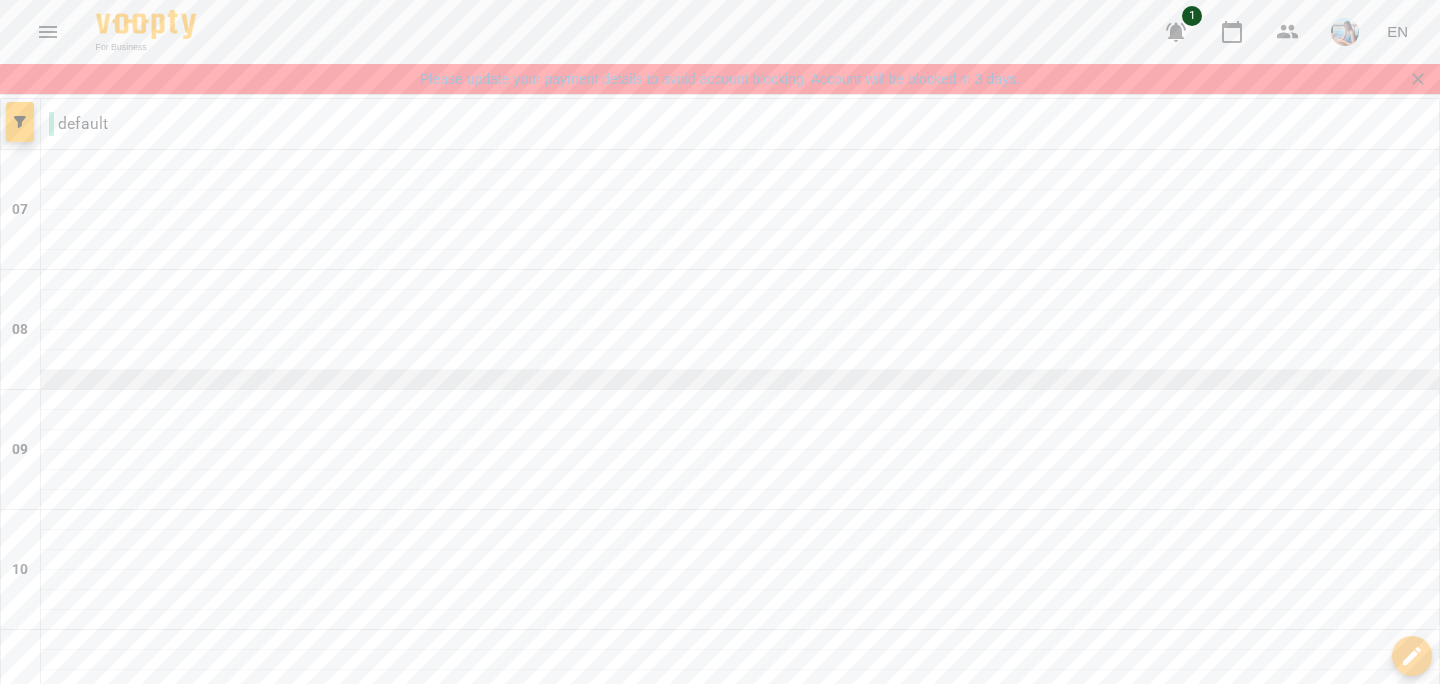 scroll, scrollTop: 1399, scrollLeft: 0, axis: vertical 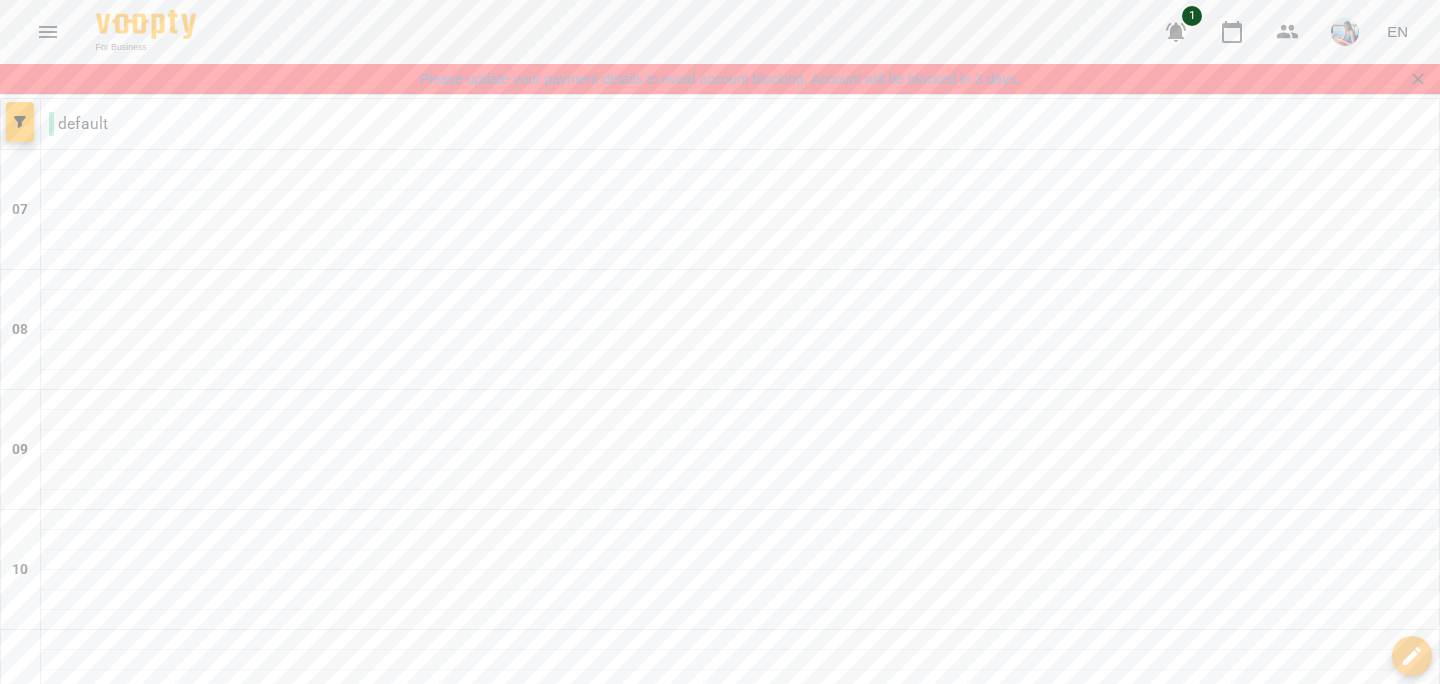 click on "індив [YEAR] - [LAST] [FIRST]" at bounding box center [740, 1833] 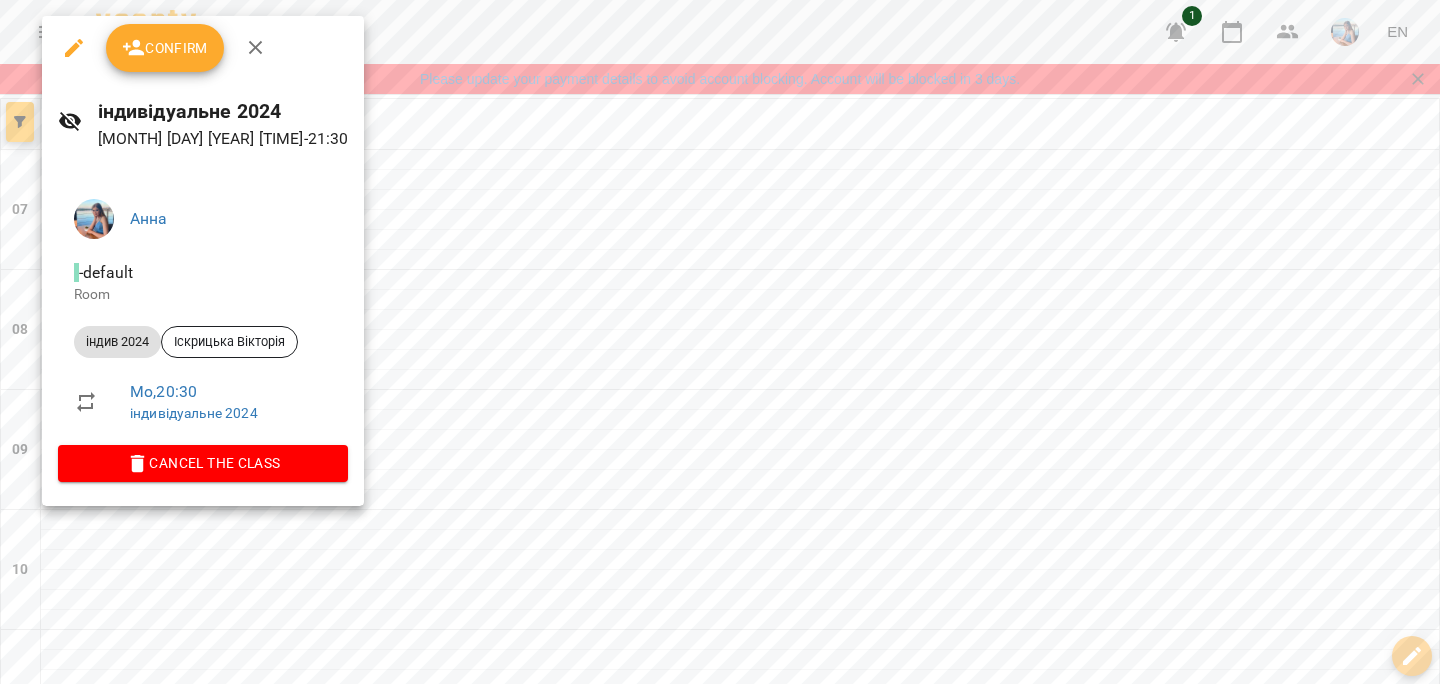 click on "Confirm" at bounding box center (165, 48) 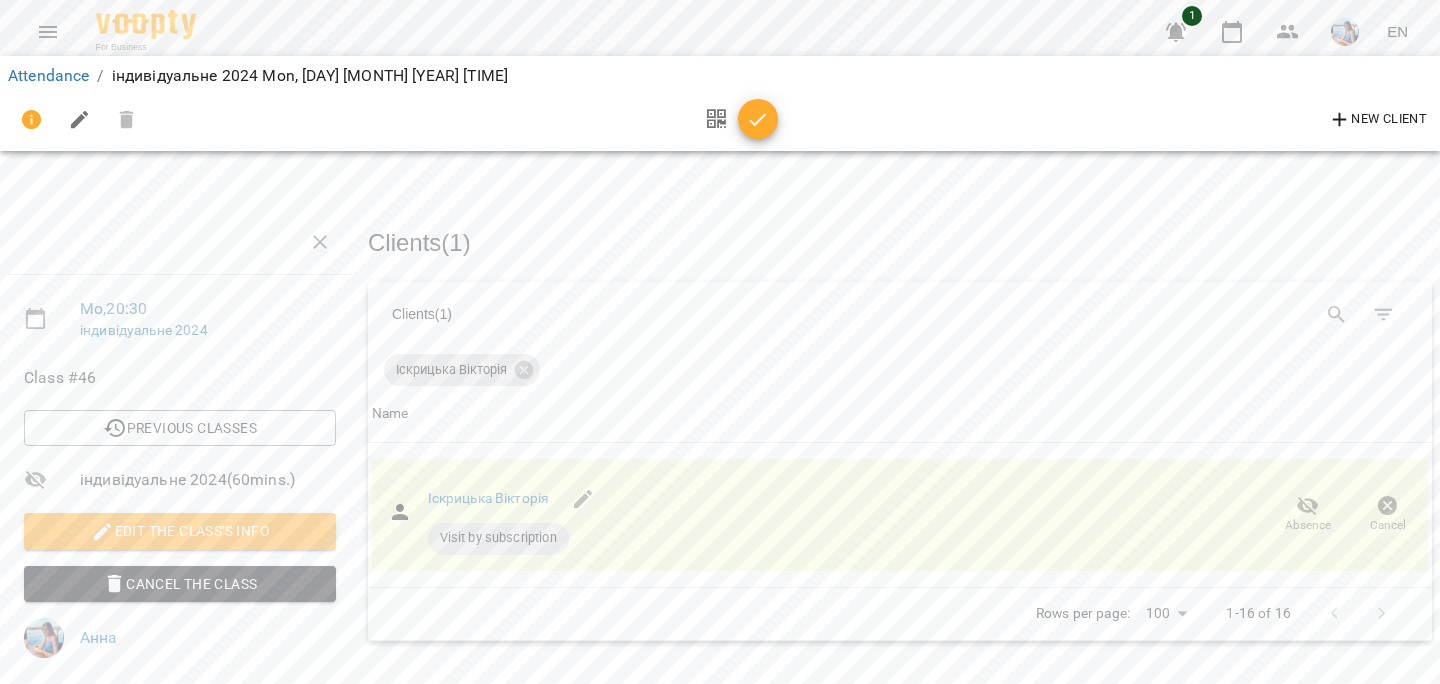 click 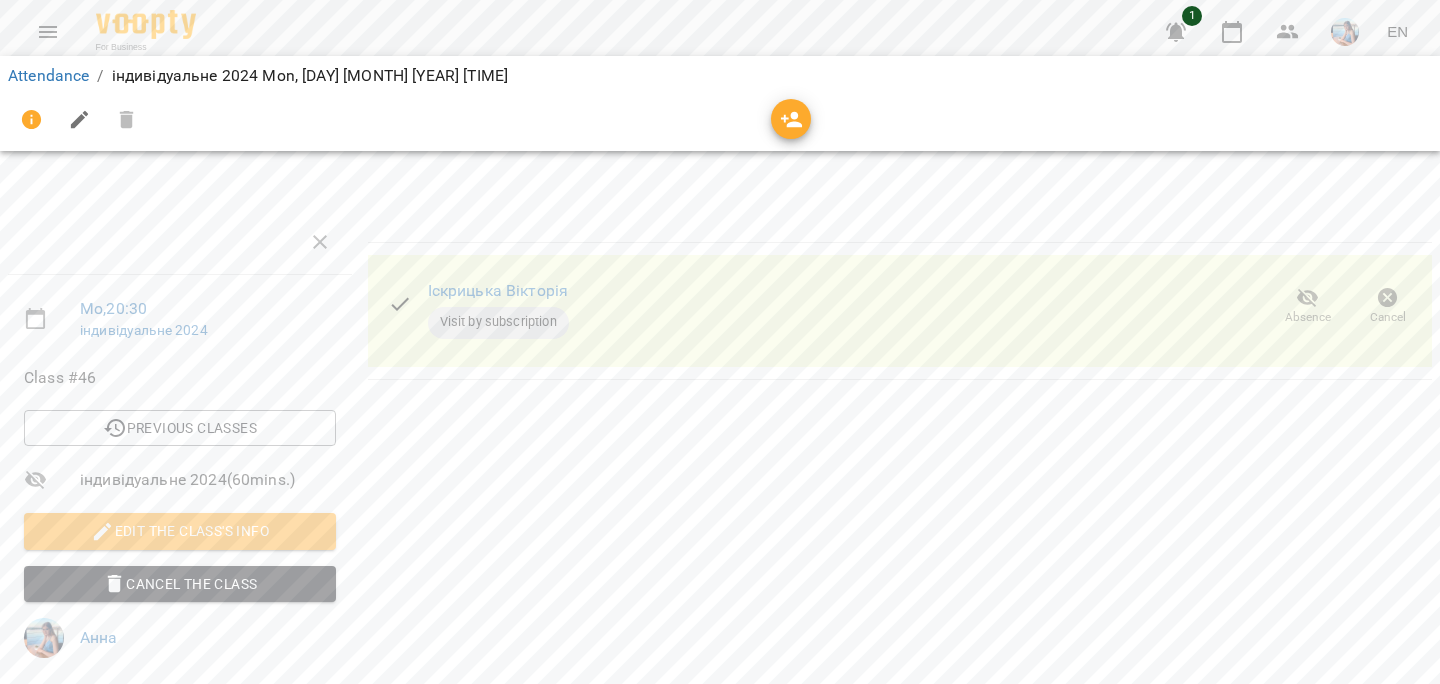 click on "Attendance" at bounding box center [48, 76] 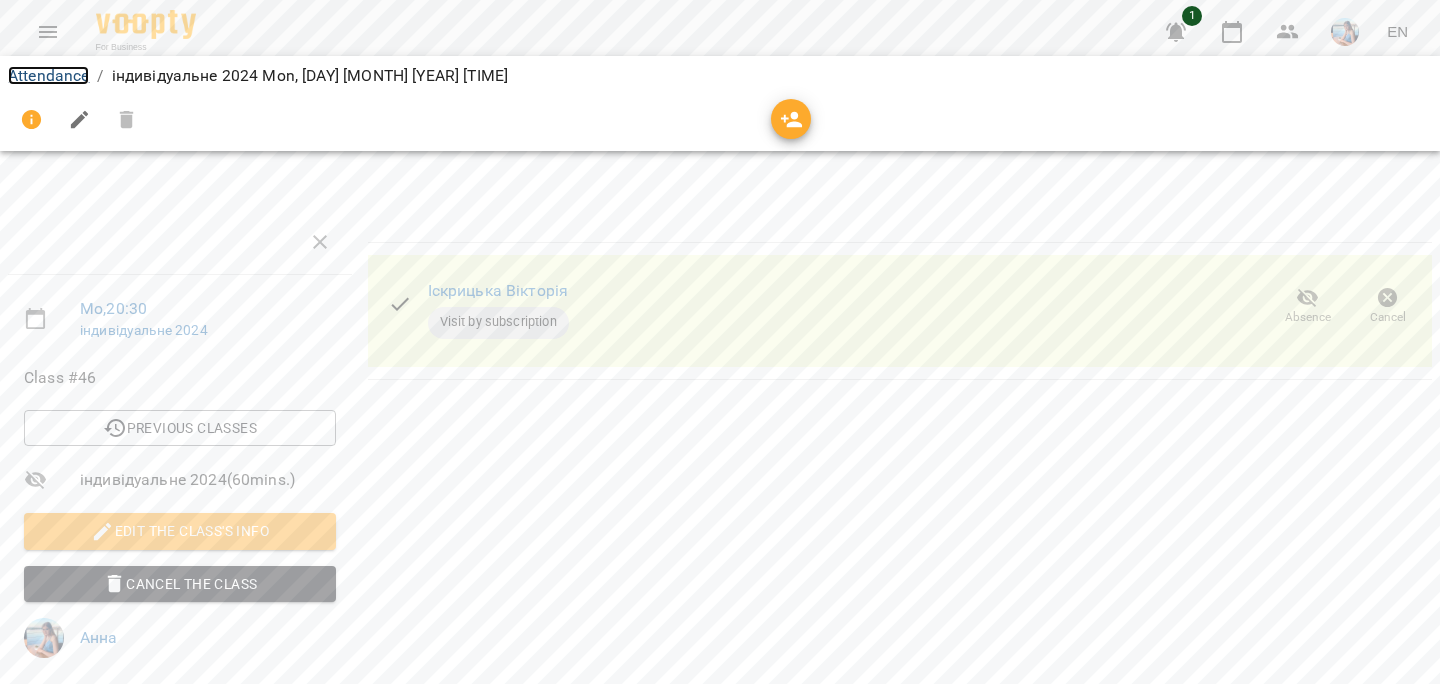 click on "Attendance" at bounding box center (48, 75) 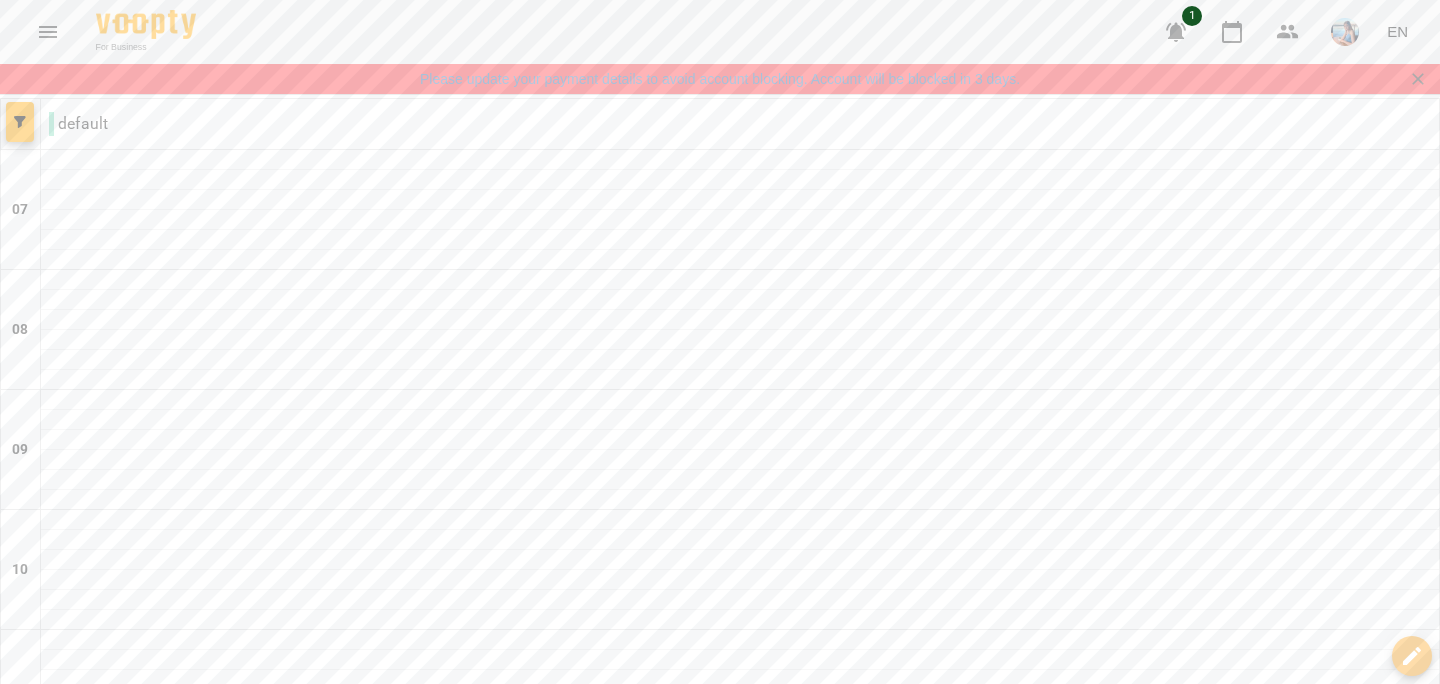 click at bounding box center [620, 2041] 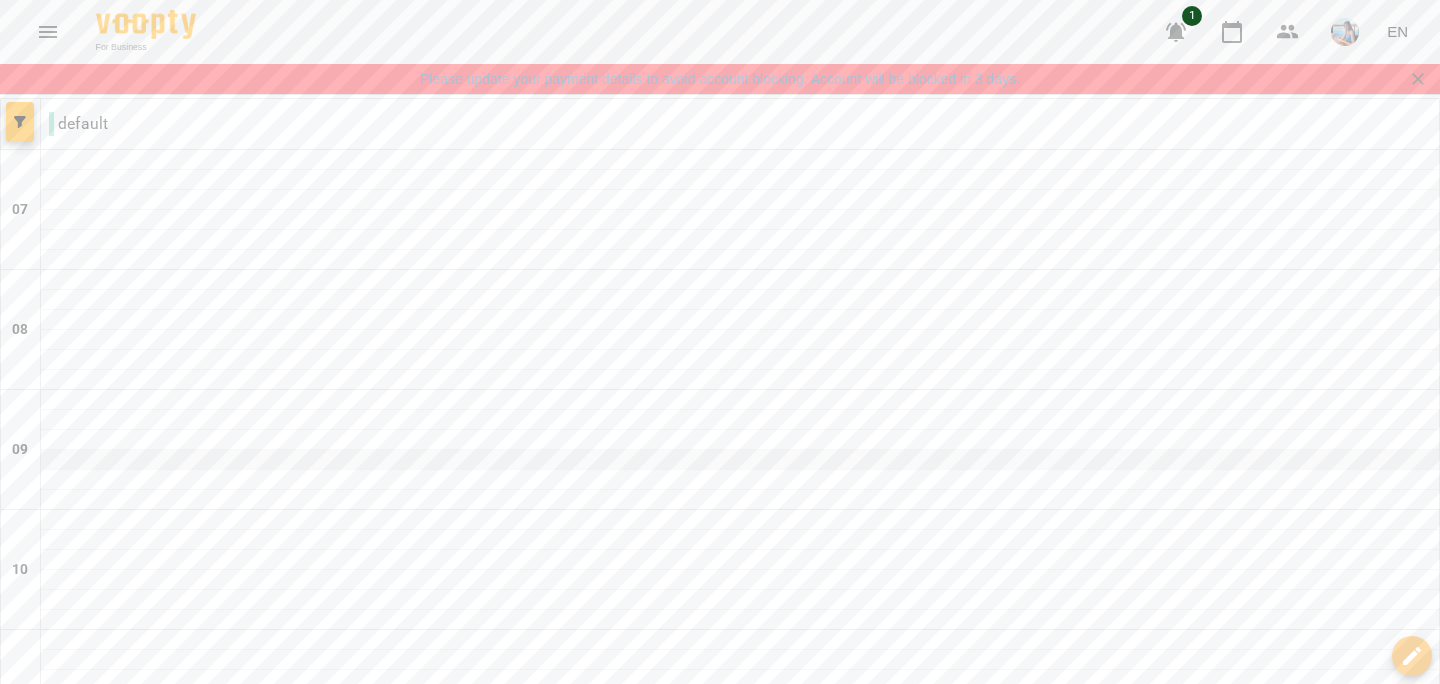 scroll, scrollTop: 1399, scrollLeft: 0, axis: vertical 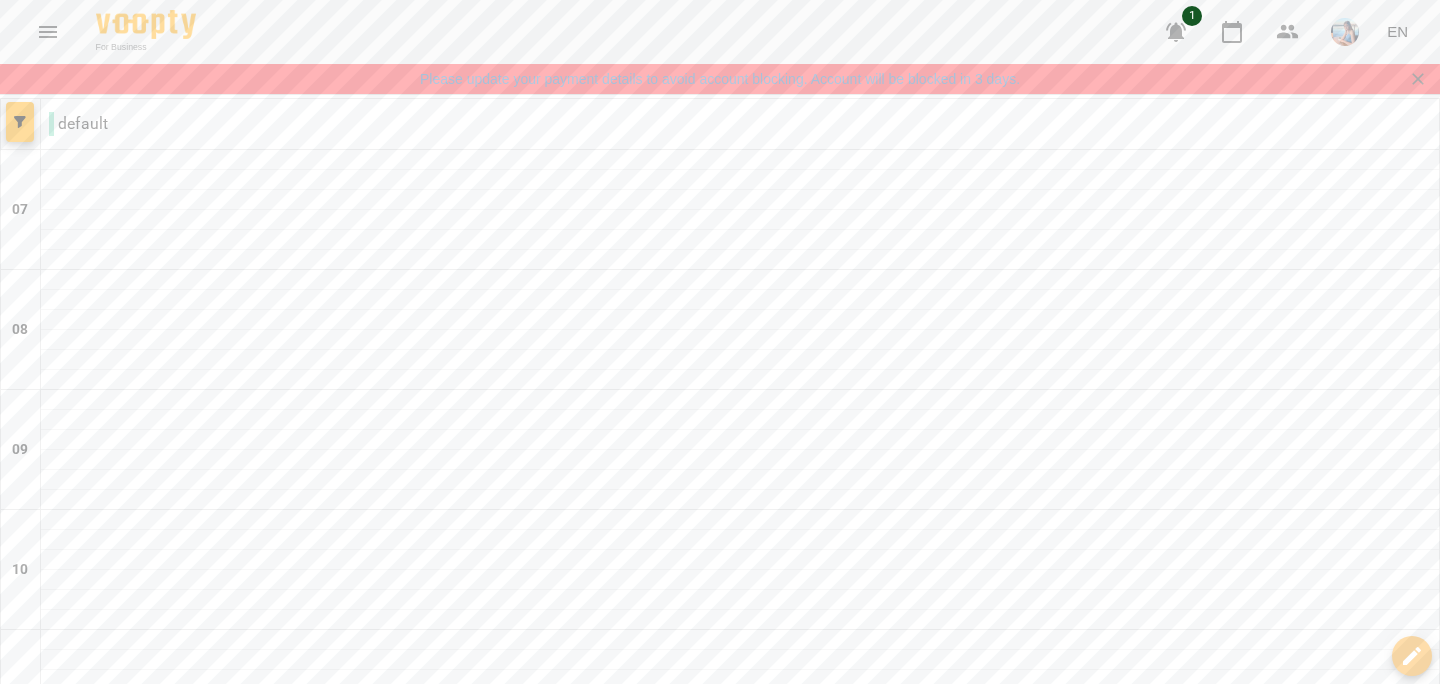click on "Thu 31 Jul" at bounding box center [635, 1982] 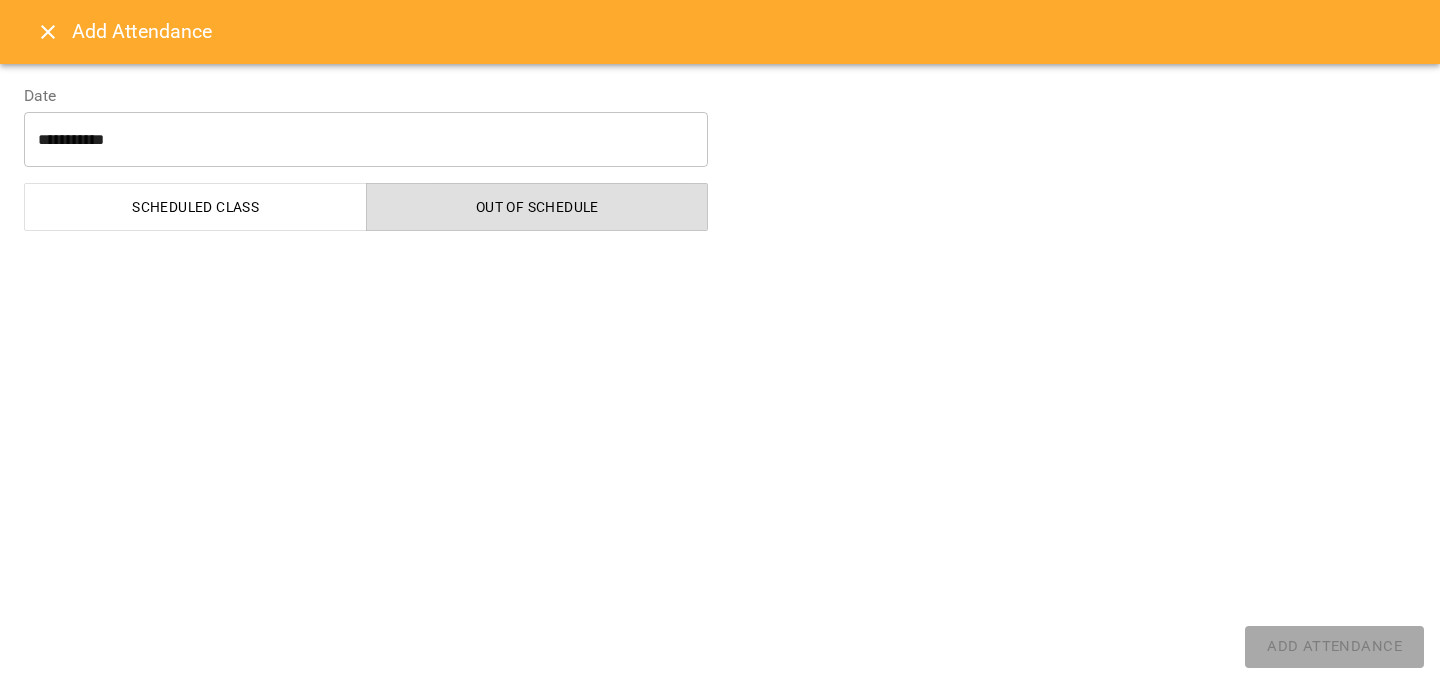 select on "**********" 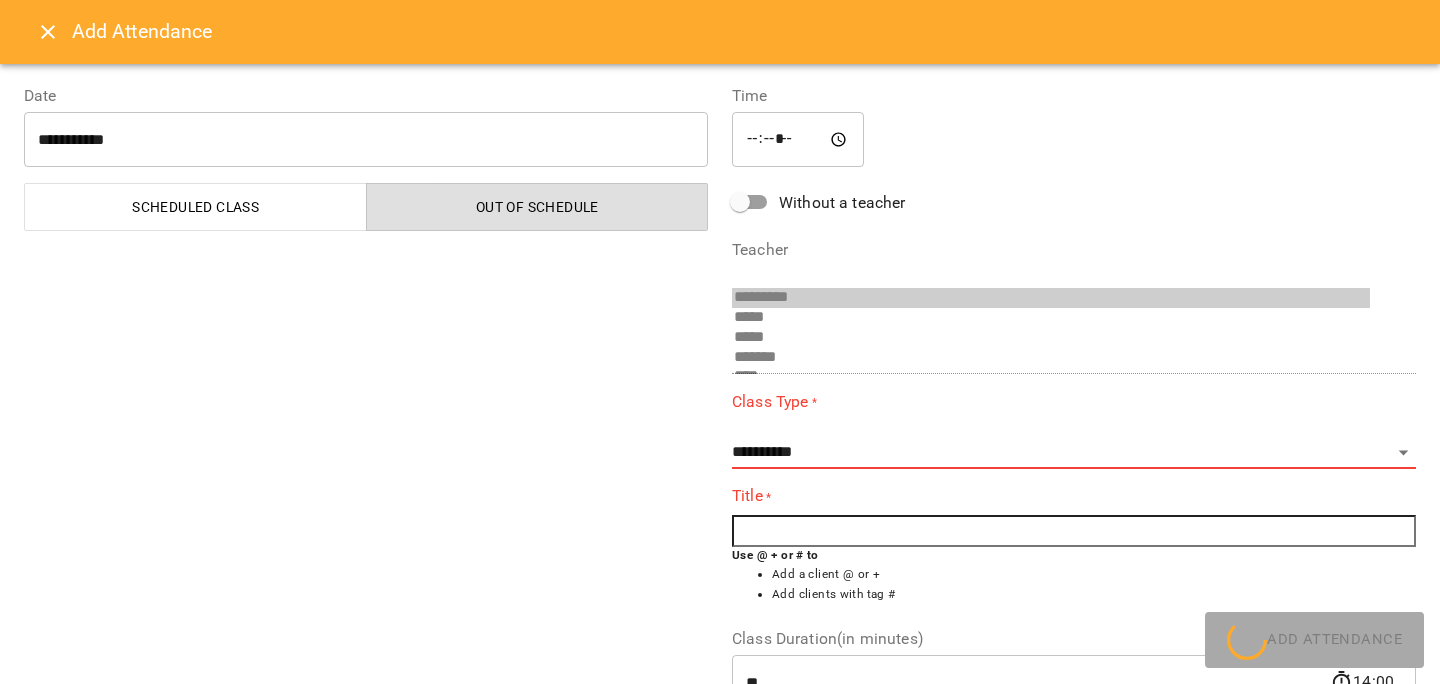 scroll, scrollTop: 72, scrollLeft: 0, axis: vertical 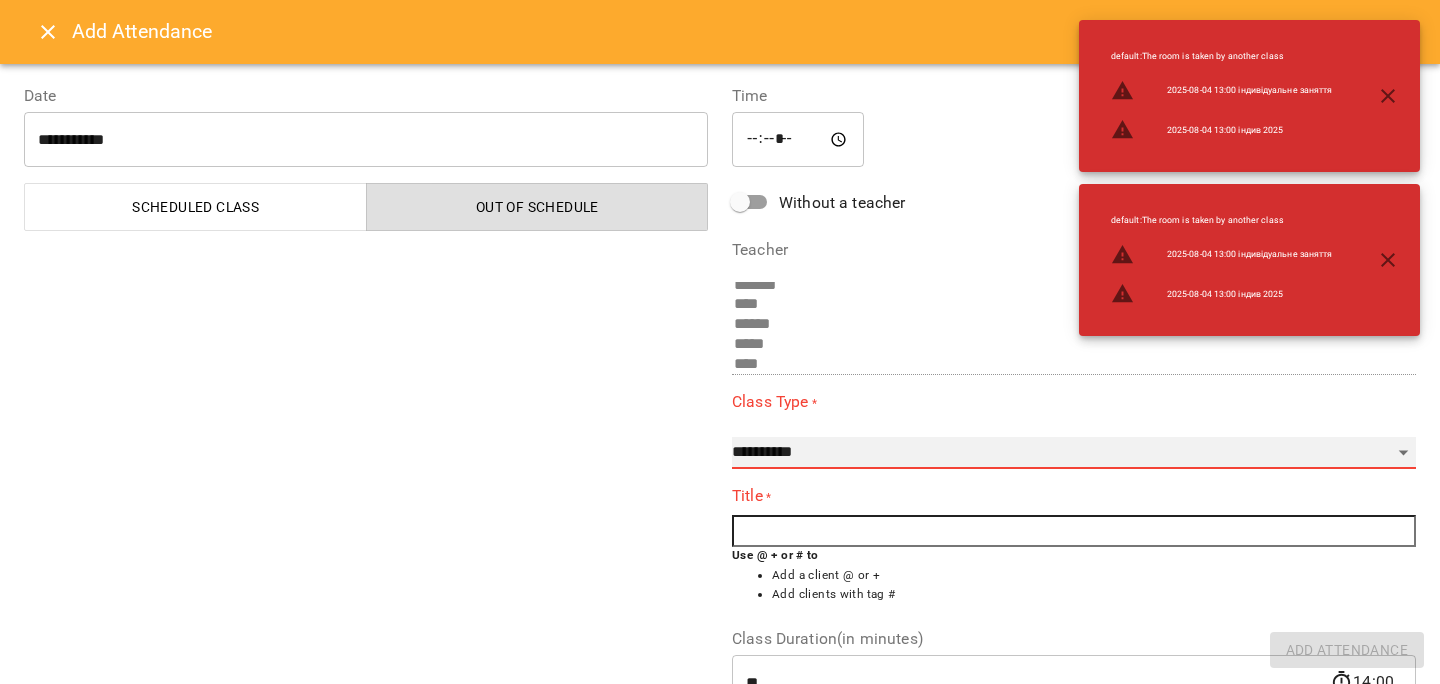 click on "**********" at bounding box center [1074, 453] 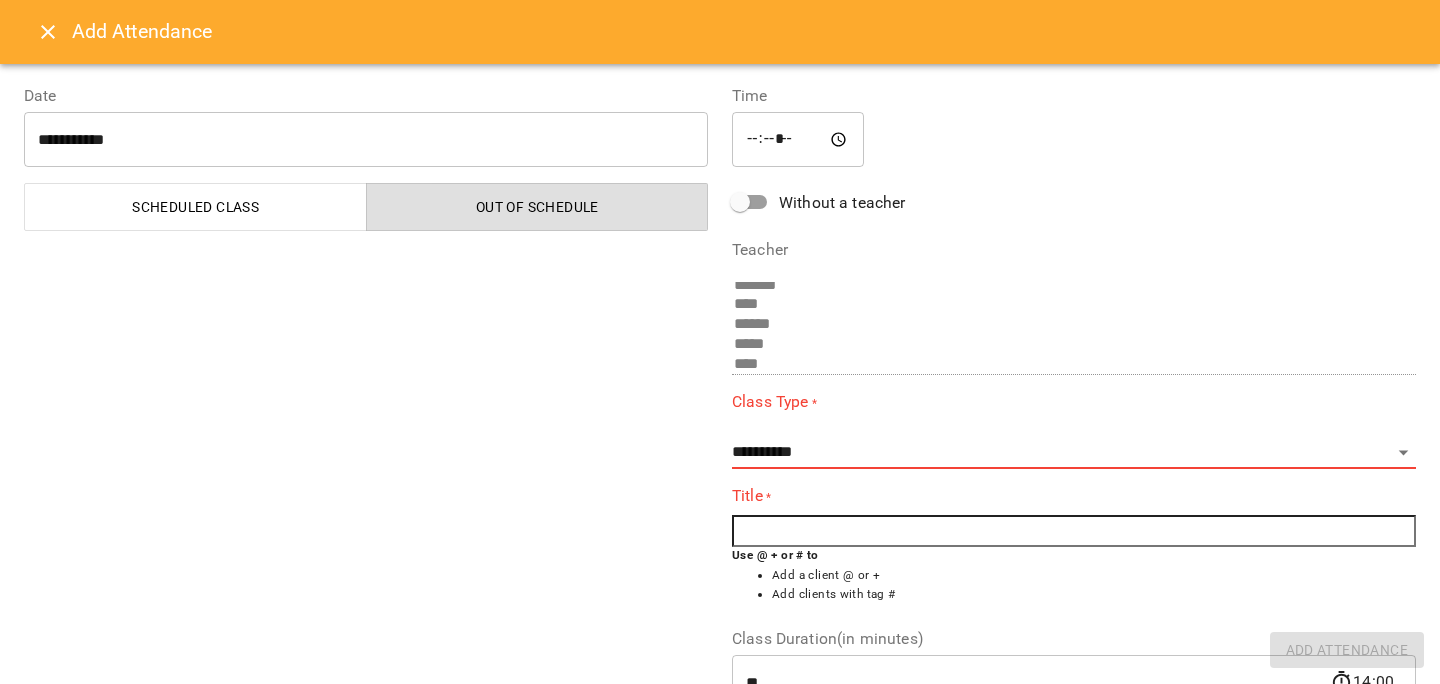 click at bounding box center [1074, 531] 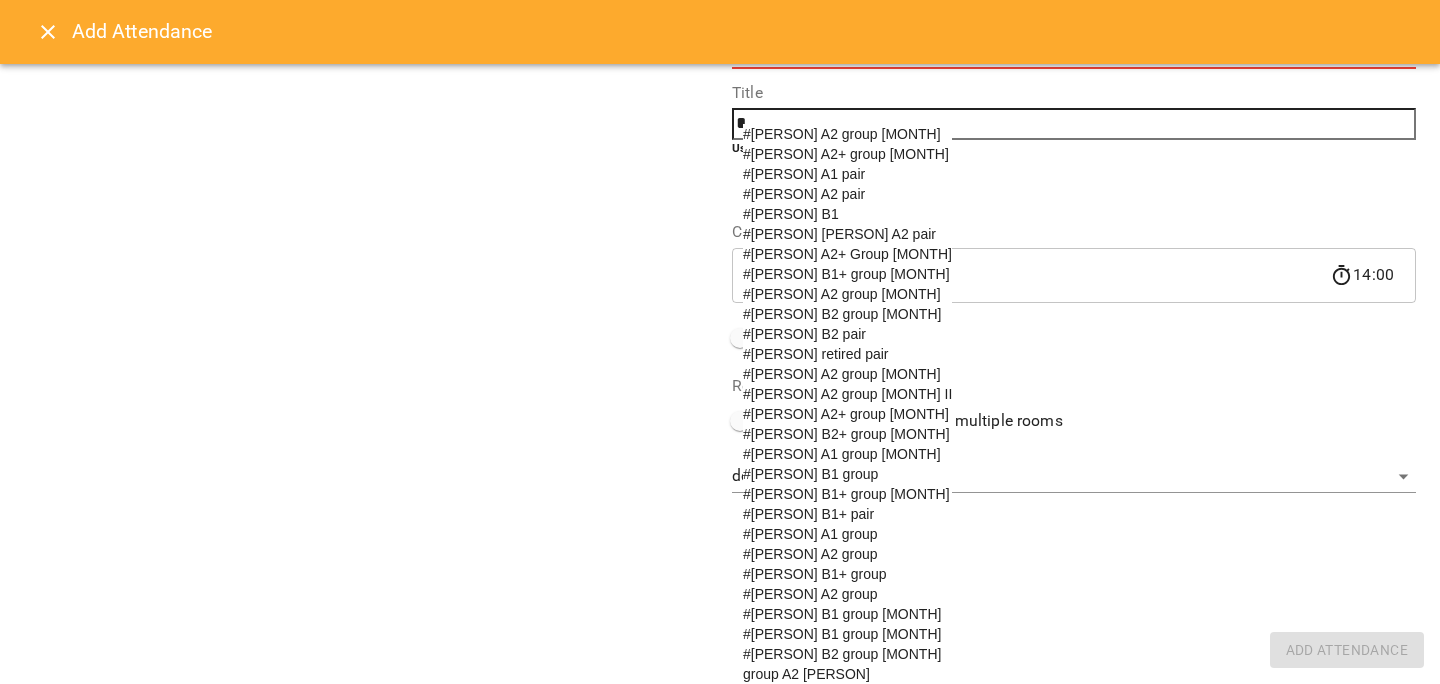 scroll, scrollTop: 480, scrollLeft: 0, axis: vertical 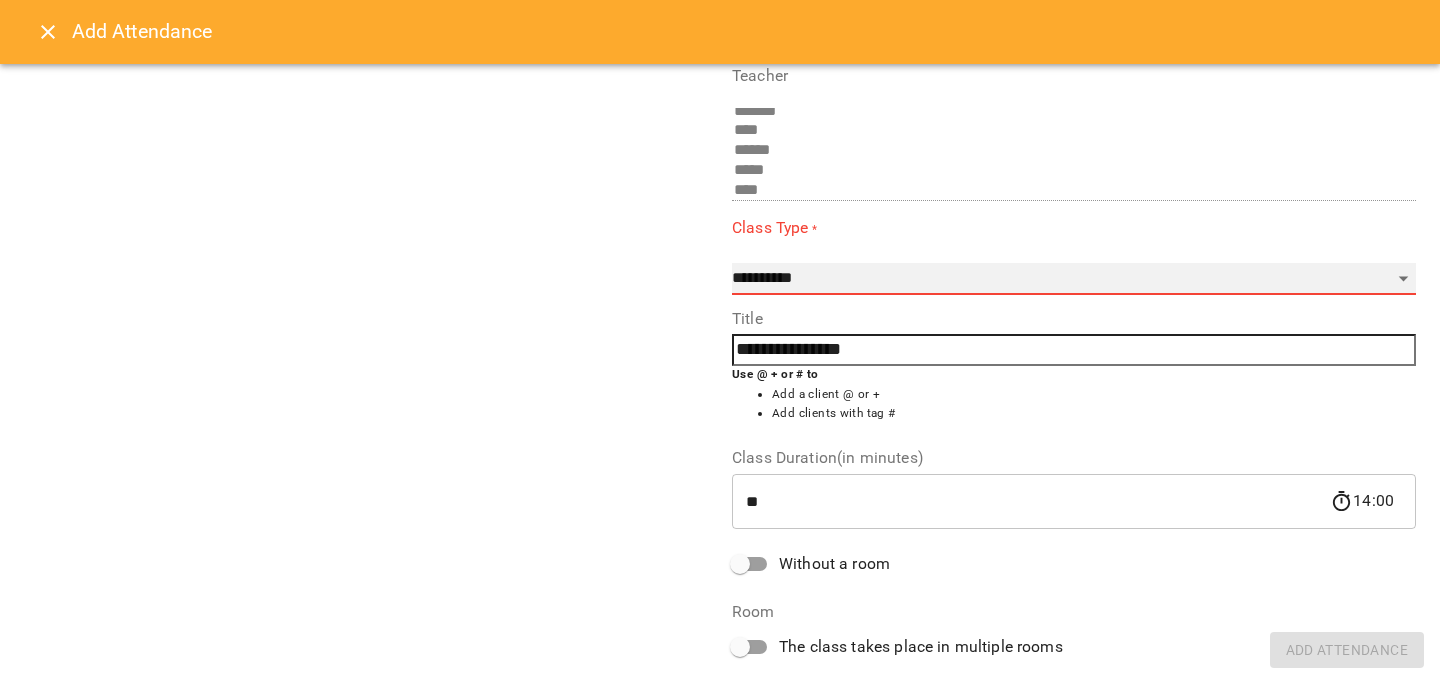 click on "**********" at bounding box center [1074, 279] 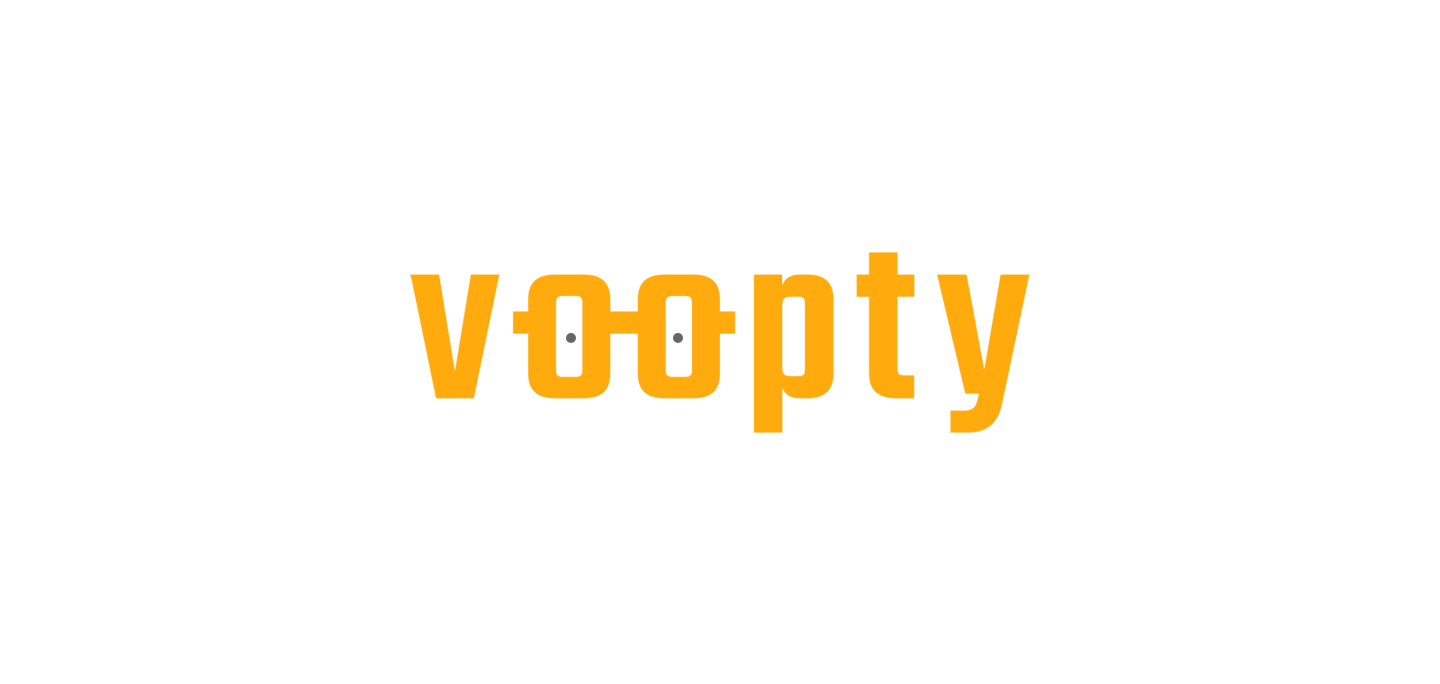 scroll, scrollTop: 0, scrollLeft: 0, axis: both 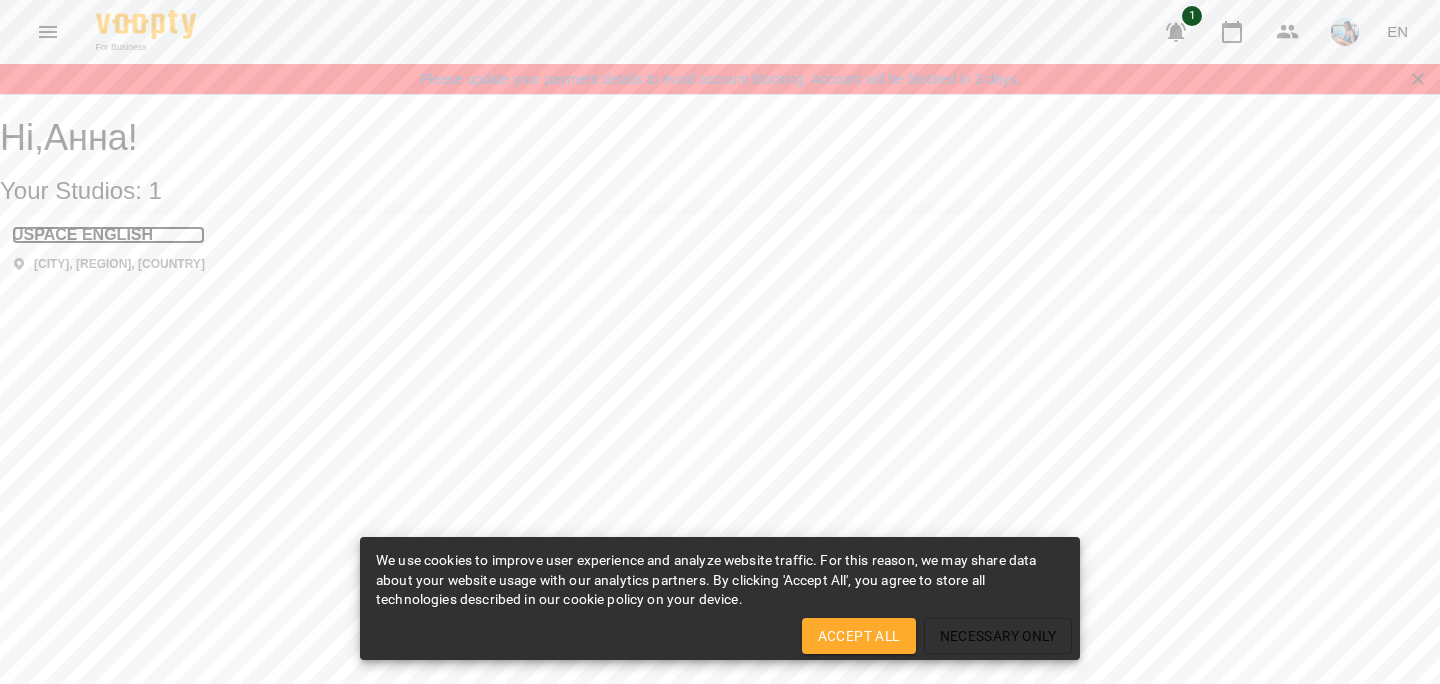 click on "USPACE ENGLISH" at bounding box center (108, 235) 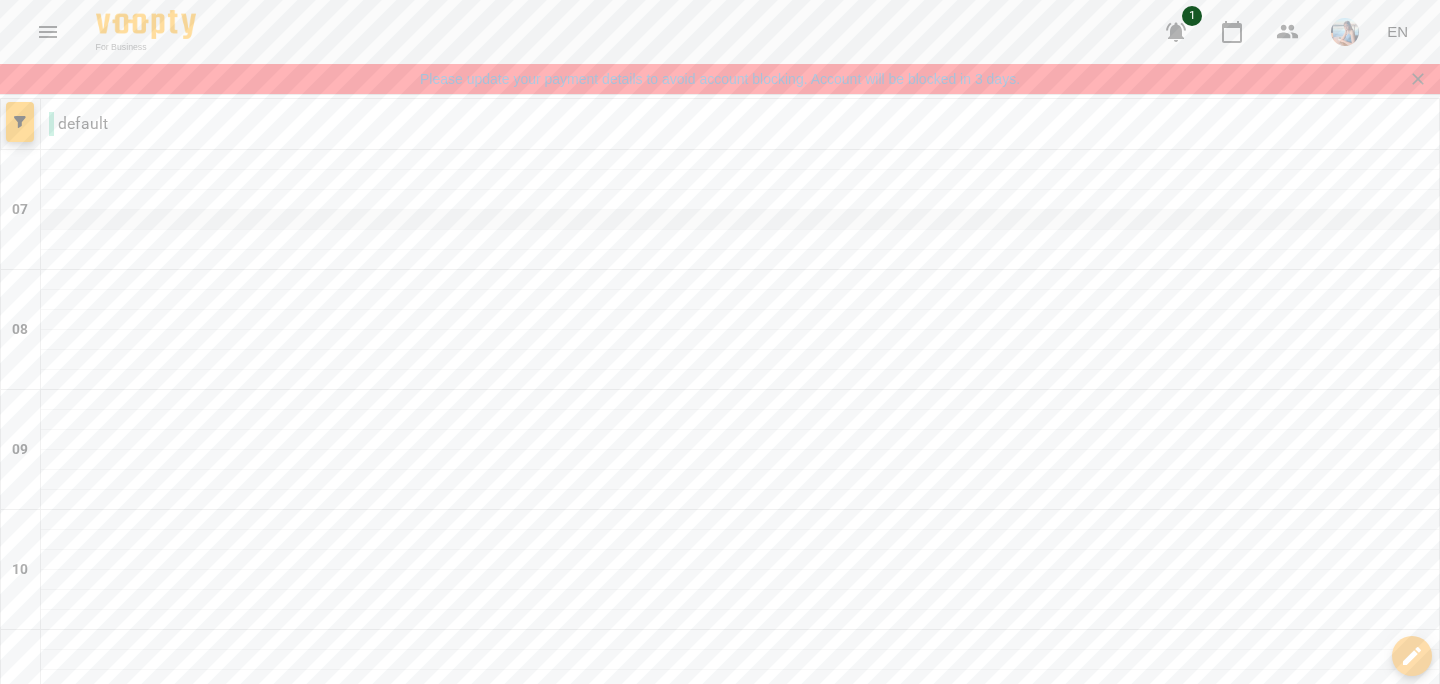 scroll, scrollTop: 1399, scrollLeft: 0, axis: vertical 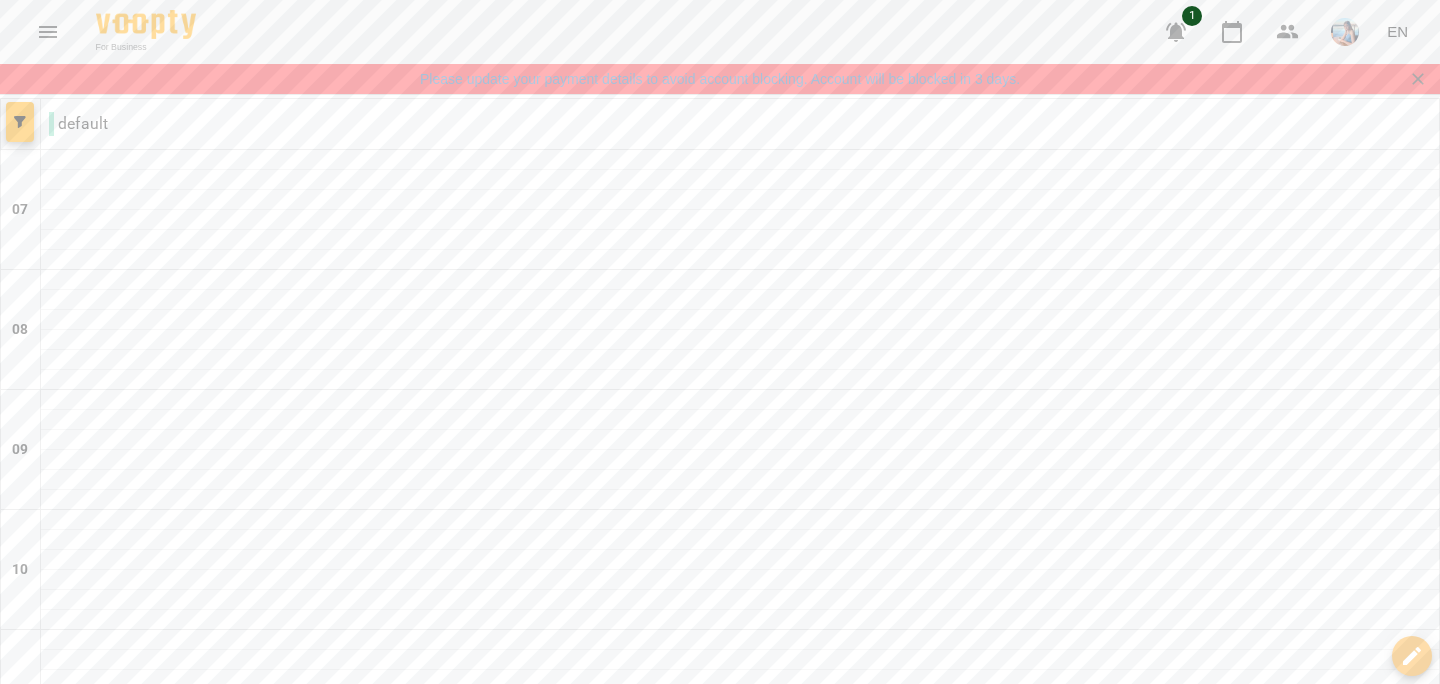 click 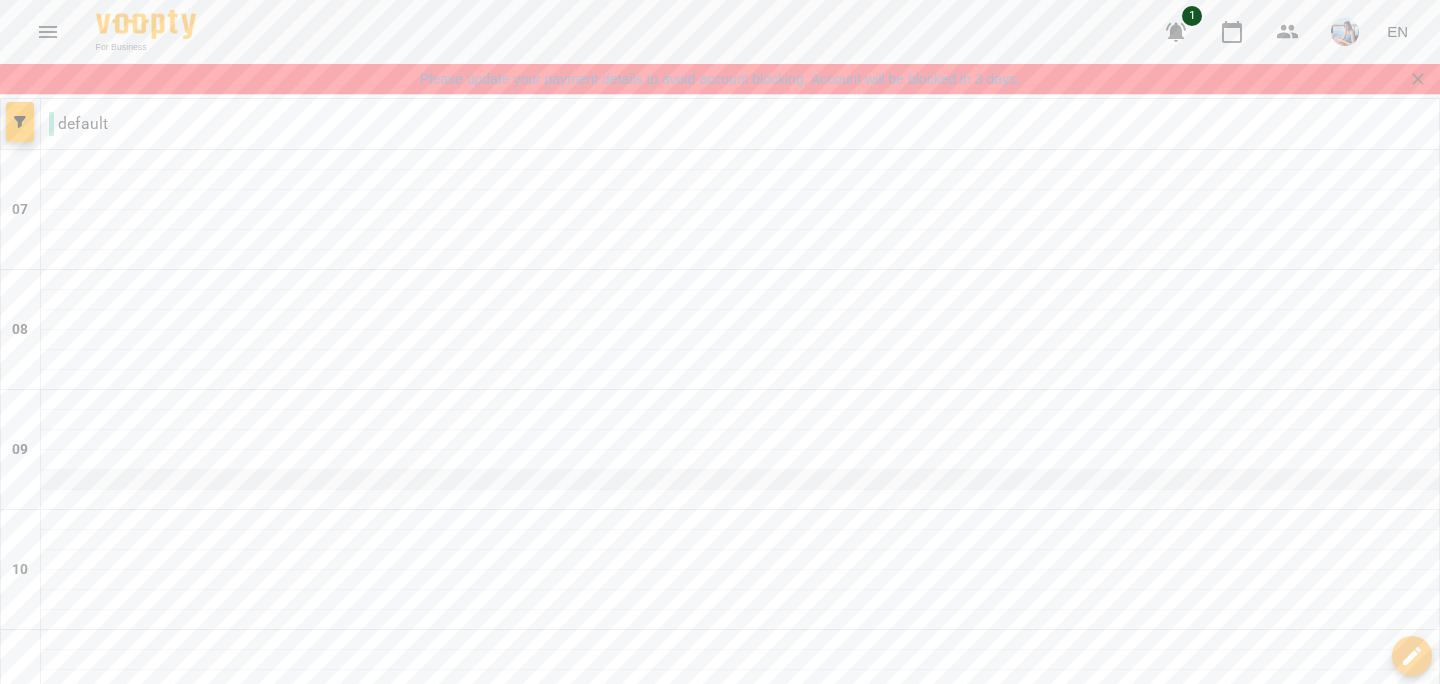 scroll, scrollTop: 1399, scrollLeft: 0, axis: vertical 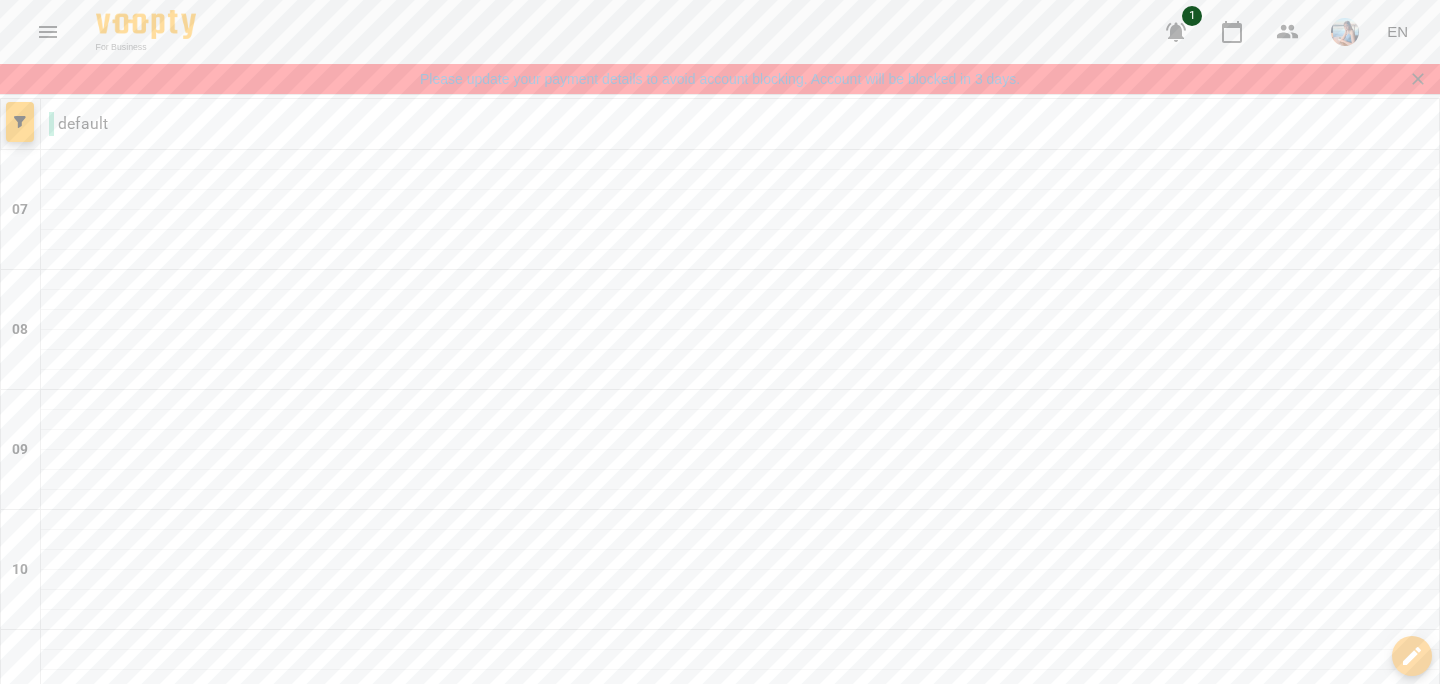 click on "Tue" at bounding box center [243, 1976] 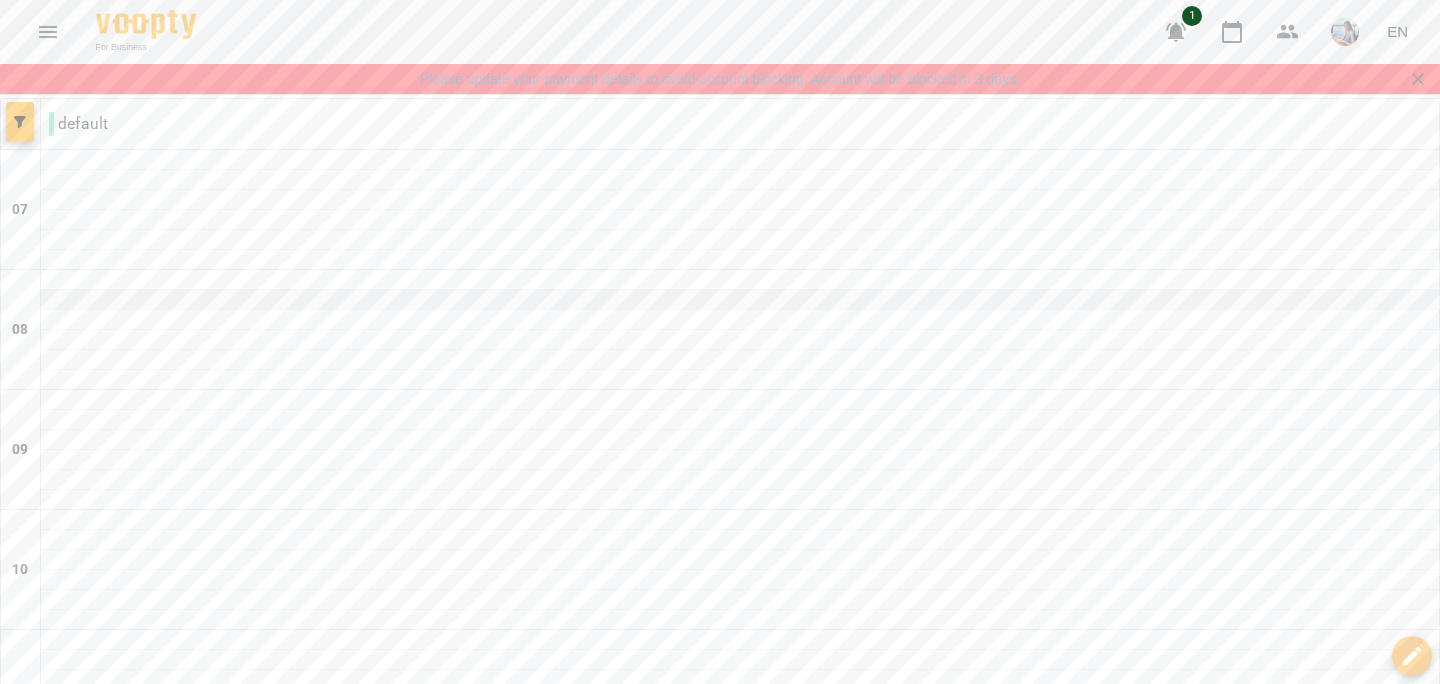 scroll, scrollTop: 687, scrollLeft: 0, axis: vertical 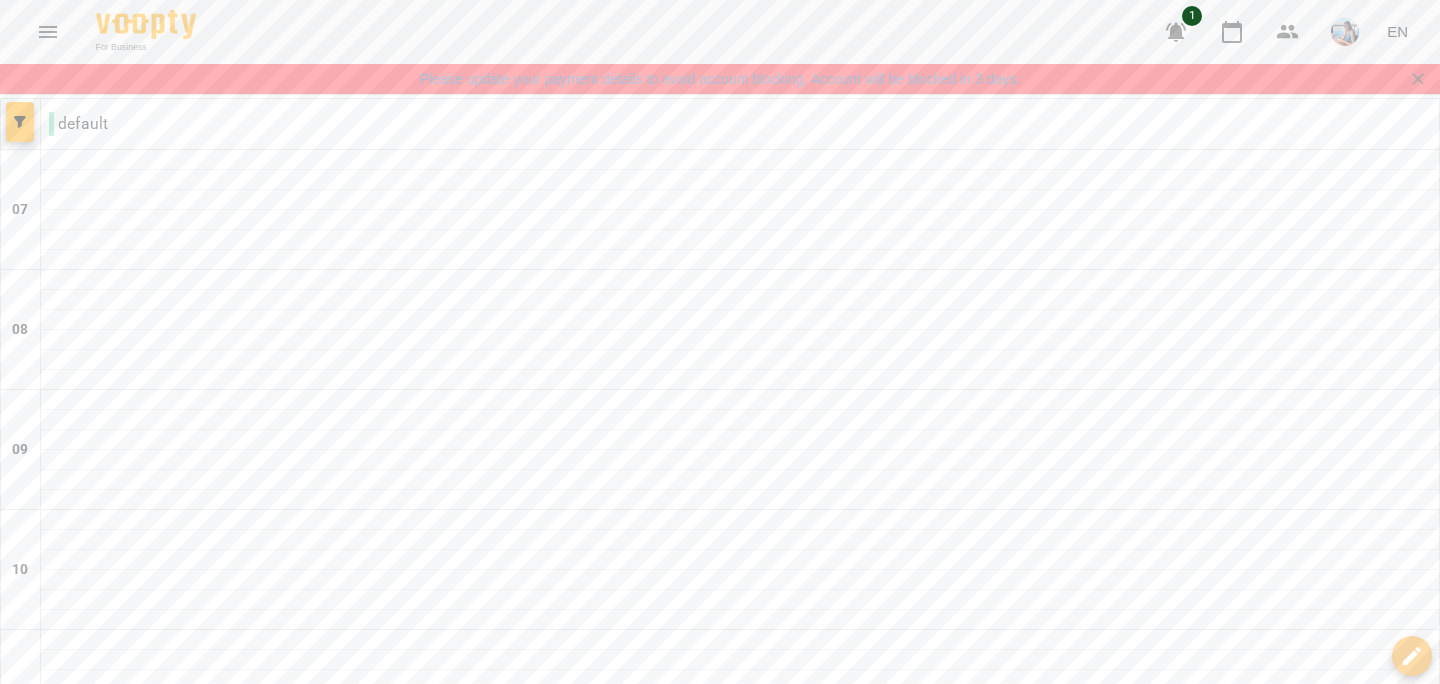 click on "[TIME] [NUMBER] [GROUP] ([NAME] [LEVEL] [GROUP])" at bounding box center (738, 1010) 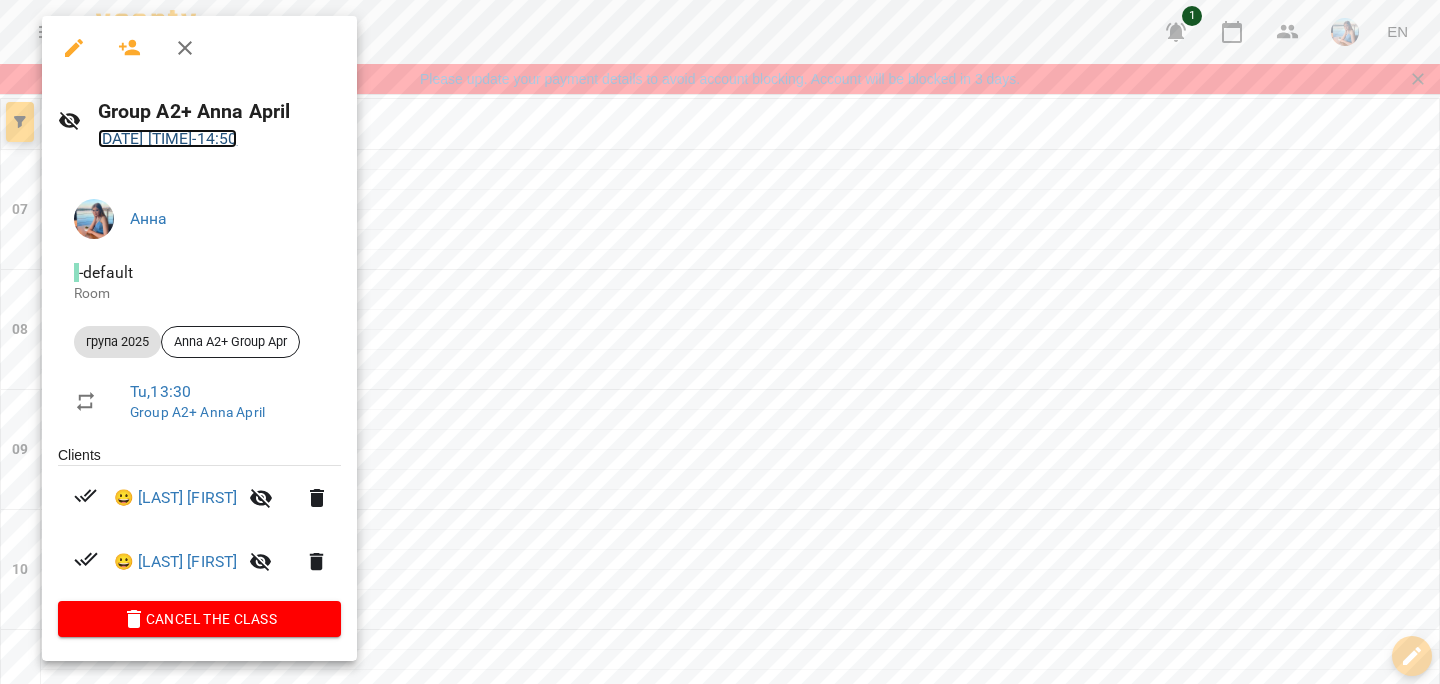 click on "29 Jul 2025 13:30  -  14:50" at bounding box center (168, 138) 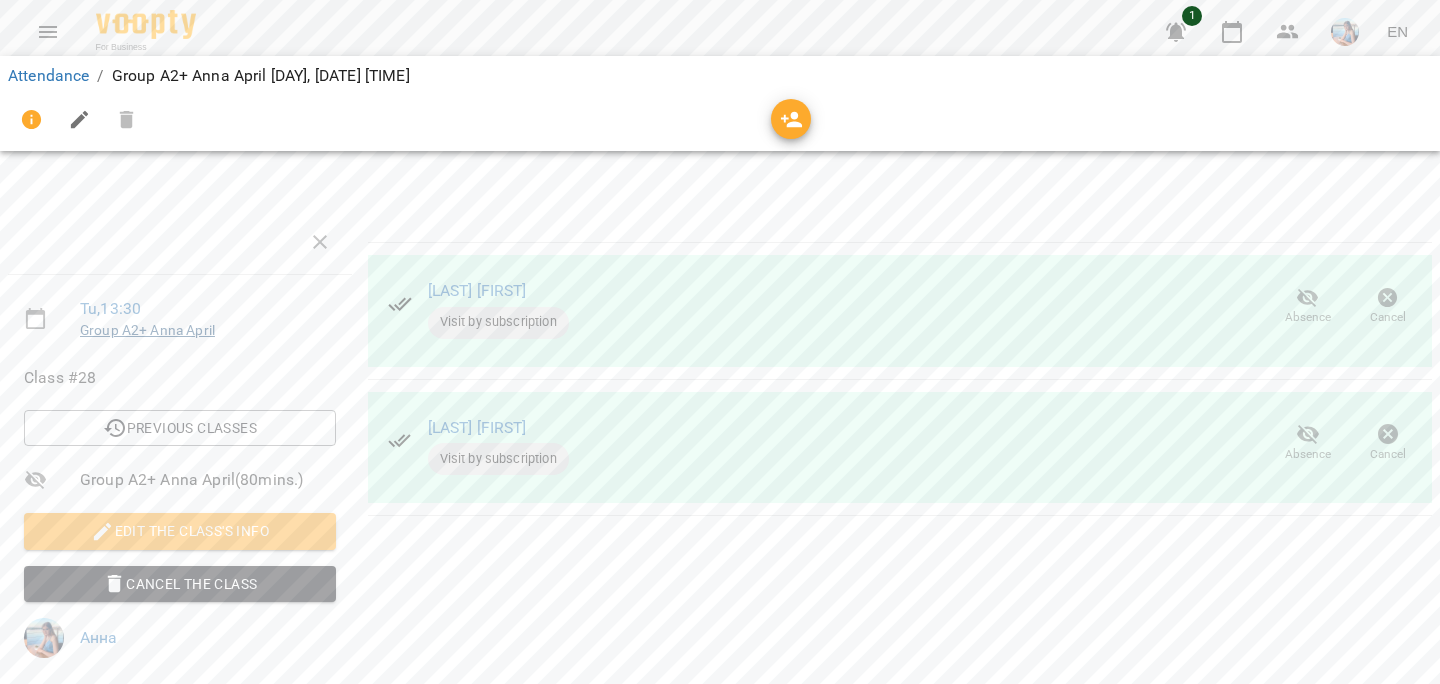 click on "Group A2+ Anna April" at bounding box center [147, 330] 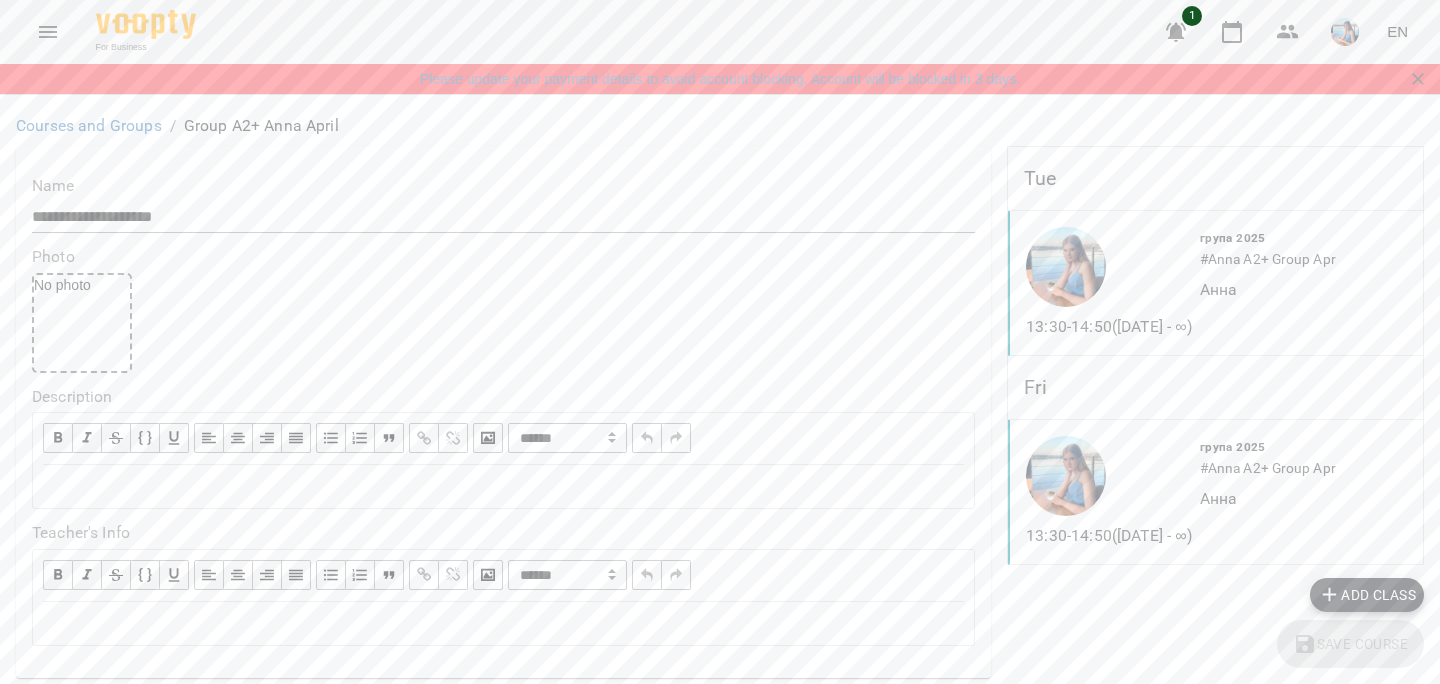 scroll, scrollTop: 0, scrollLeft: 0, axis: both 